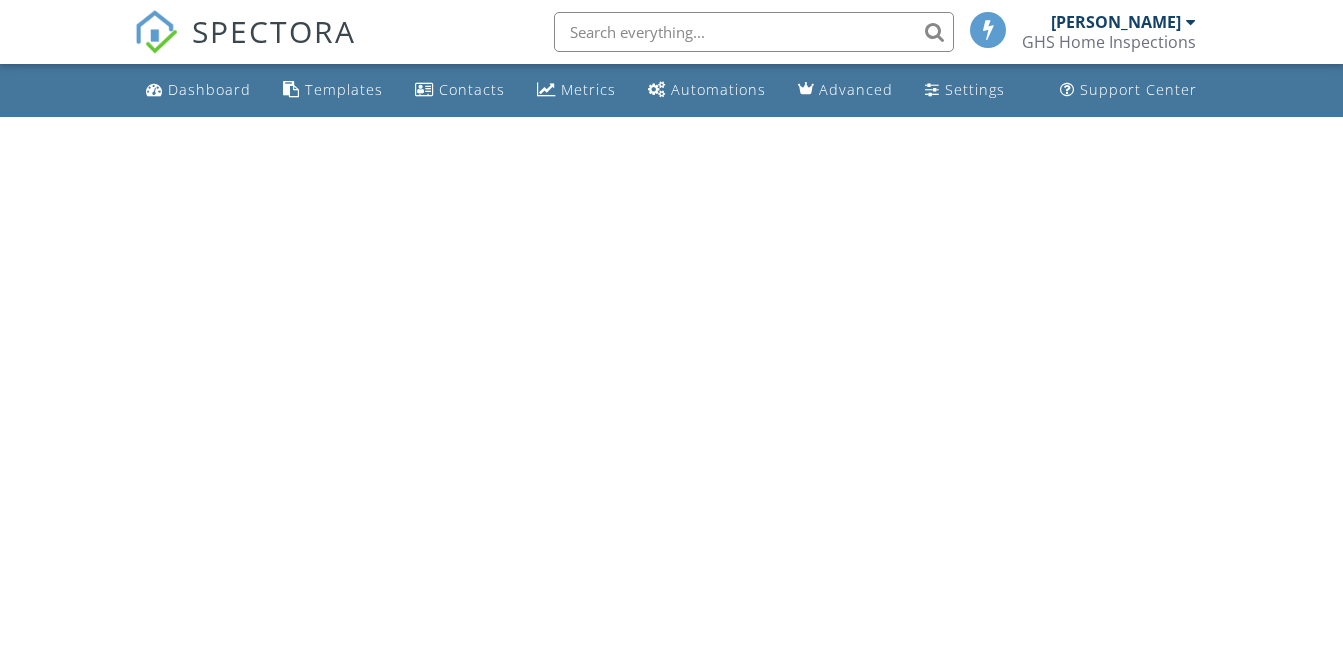 scroll, scrollTop: 0, scrollLeft: 0, axis: both 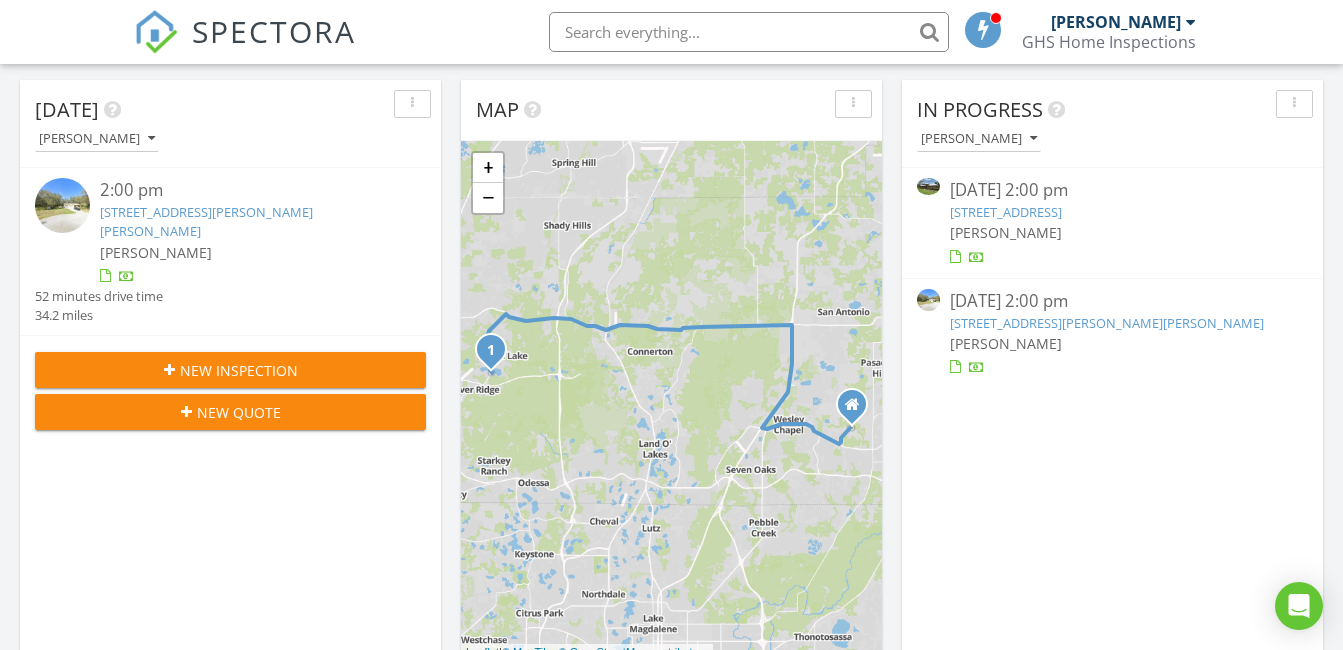 click on "[STREET_ADDRESS]" at bounding box center (1006, 212) 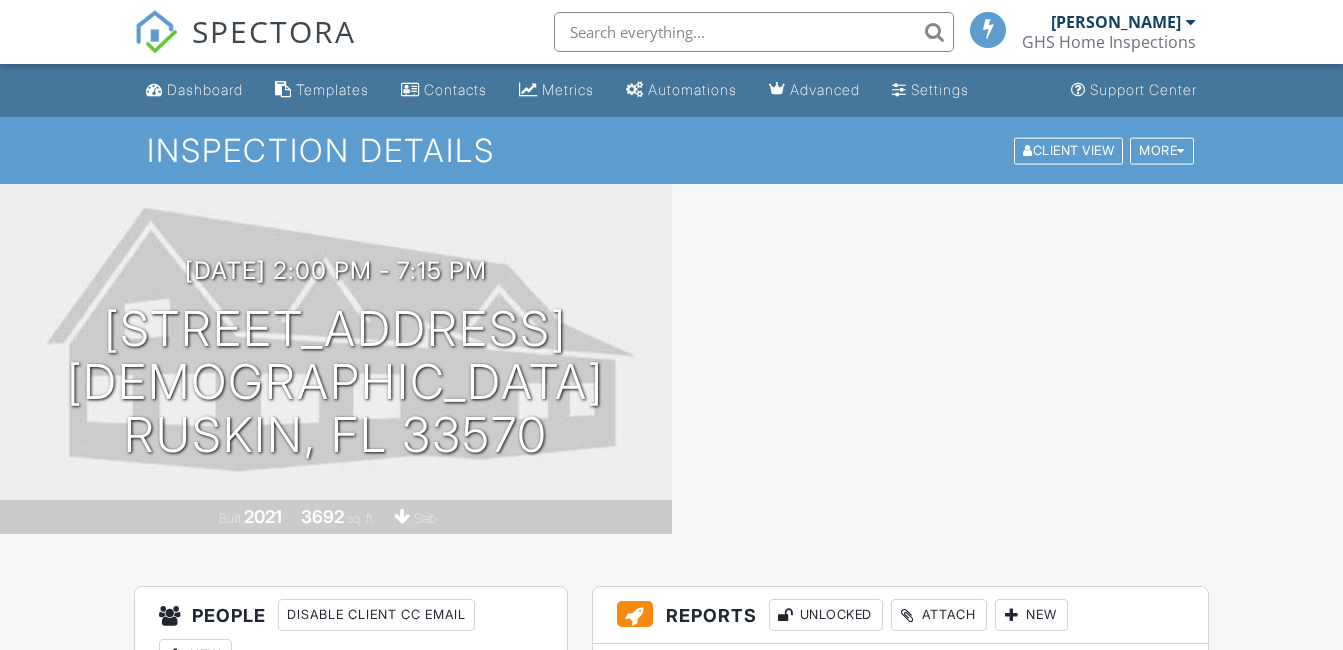 scroll, scrollTop: 0, scrollLeft: 0, axis: both 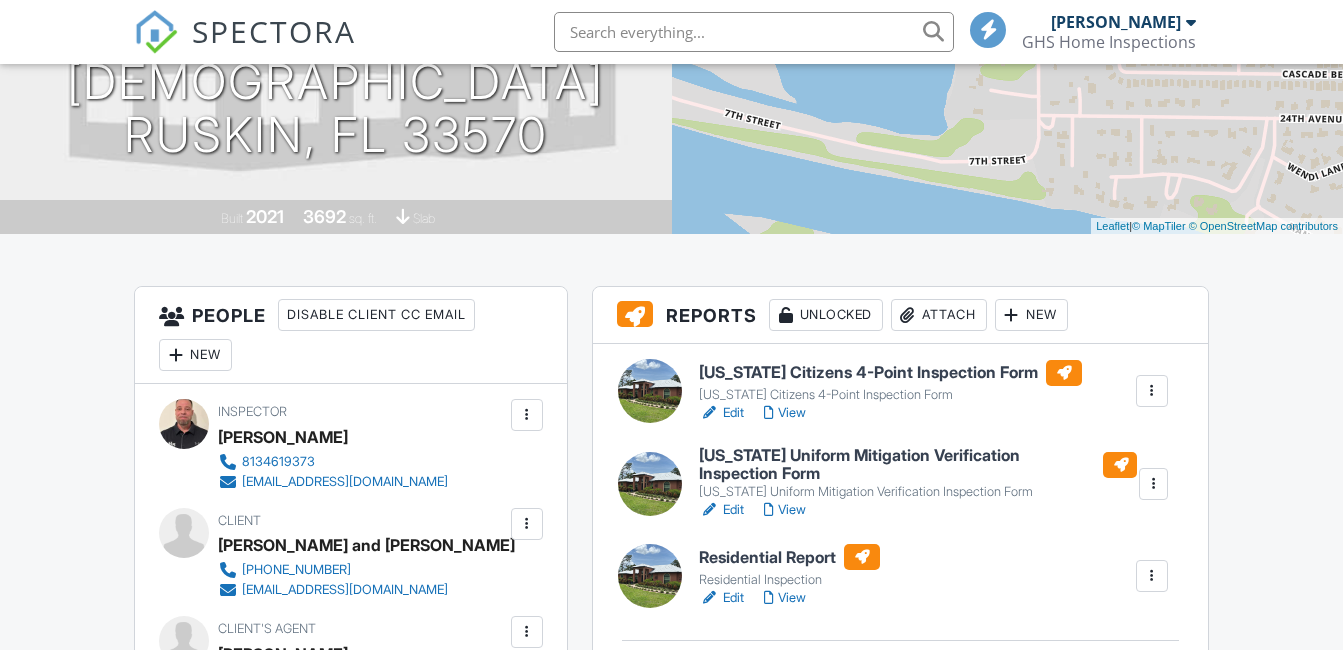 click on "Publish All" at bounding box center (900, 692) 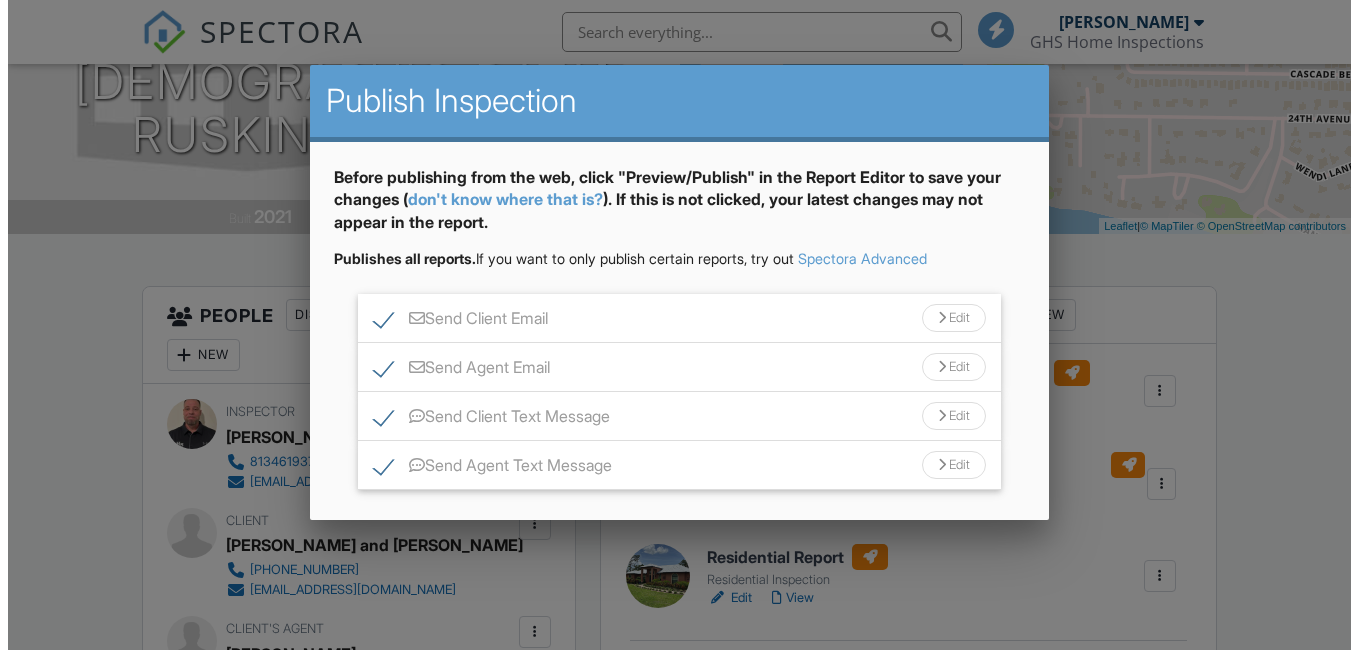 scroll, scrollTop: 600, scrollLeft: 0, axis: vertical 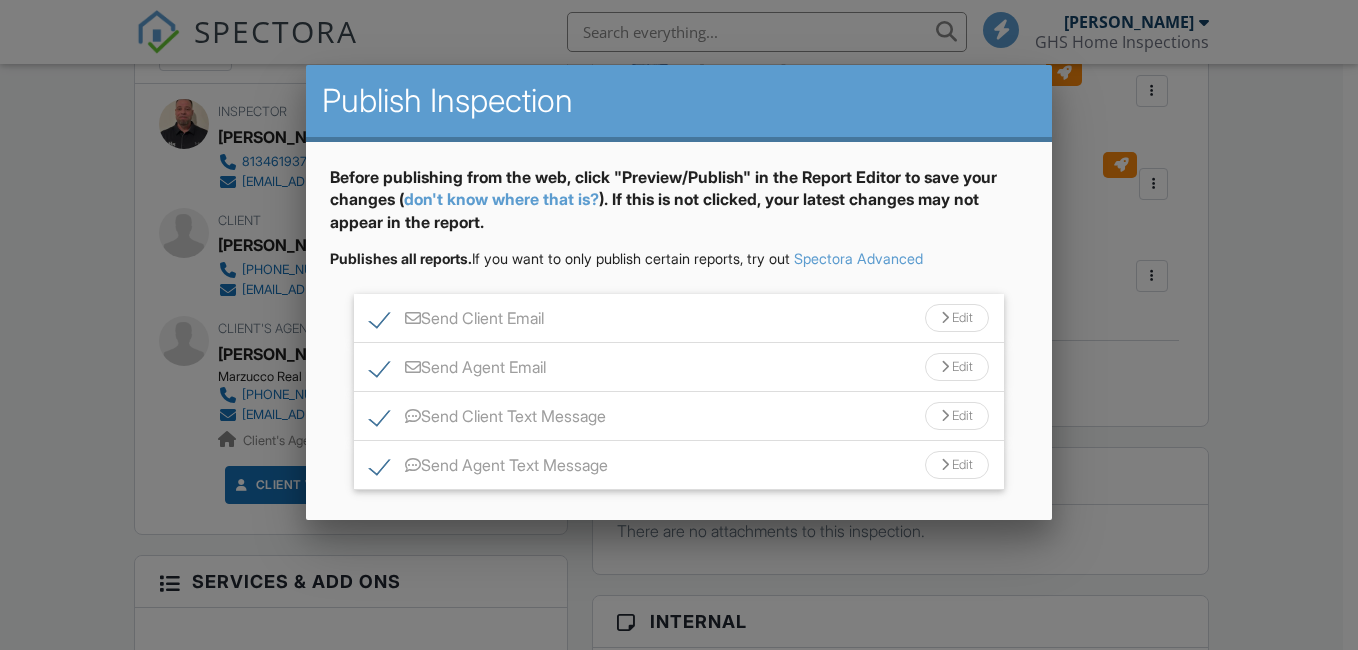 click on "Send Client Email" at bounding box center (457, 321) 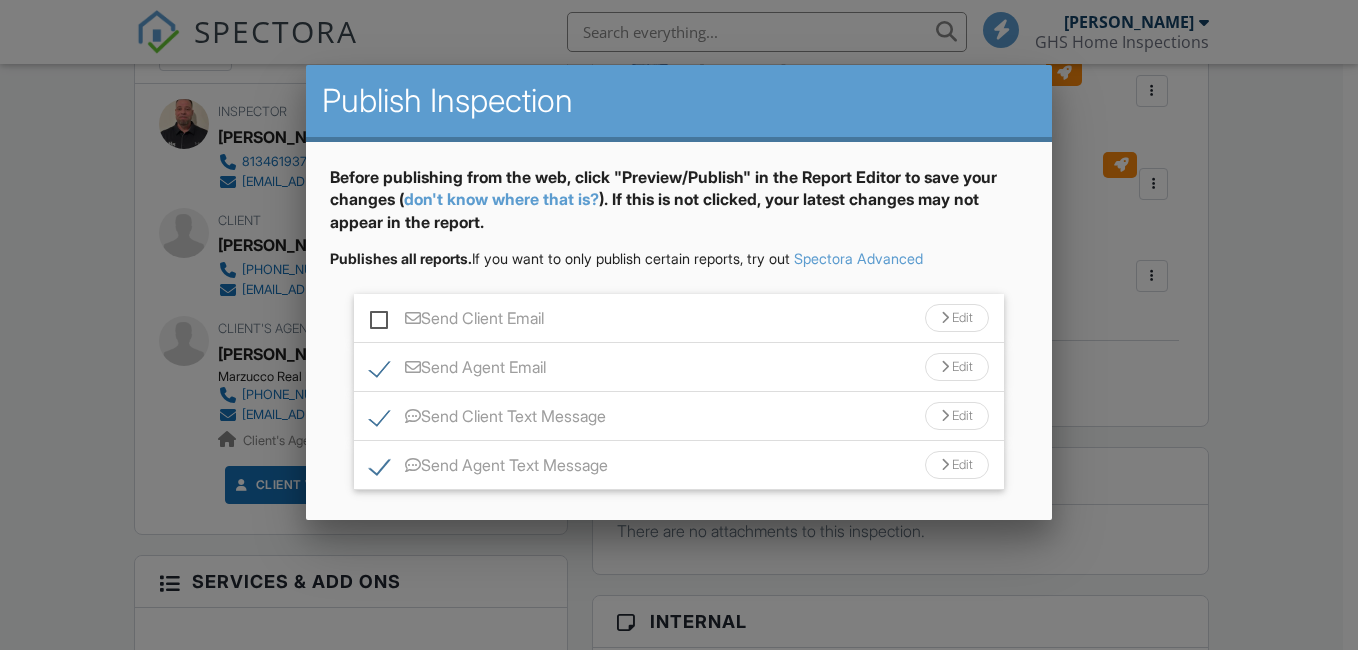 click on "Send Agent Email" at bounding box center [458, 370] 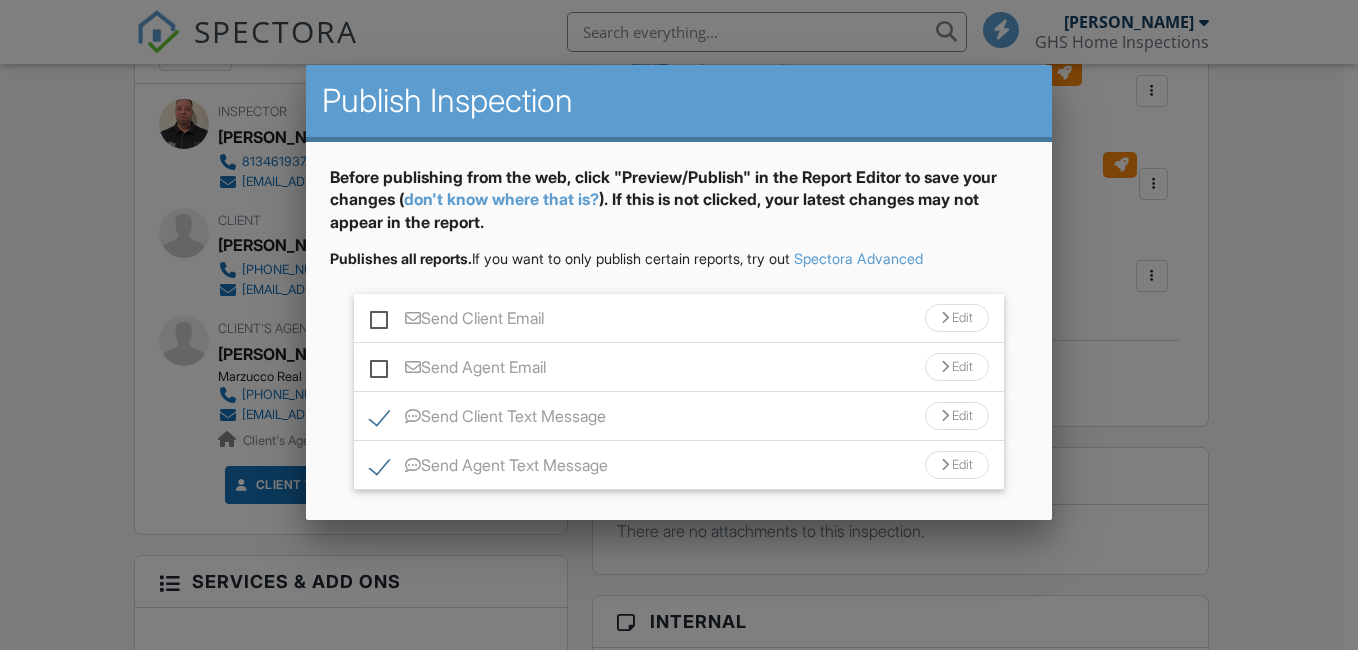 click on "Send Client Text Message
Edit" at bounding box center [679, 416] 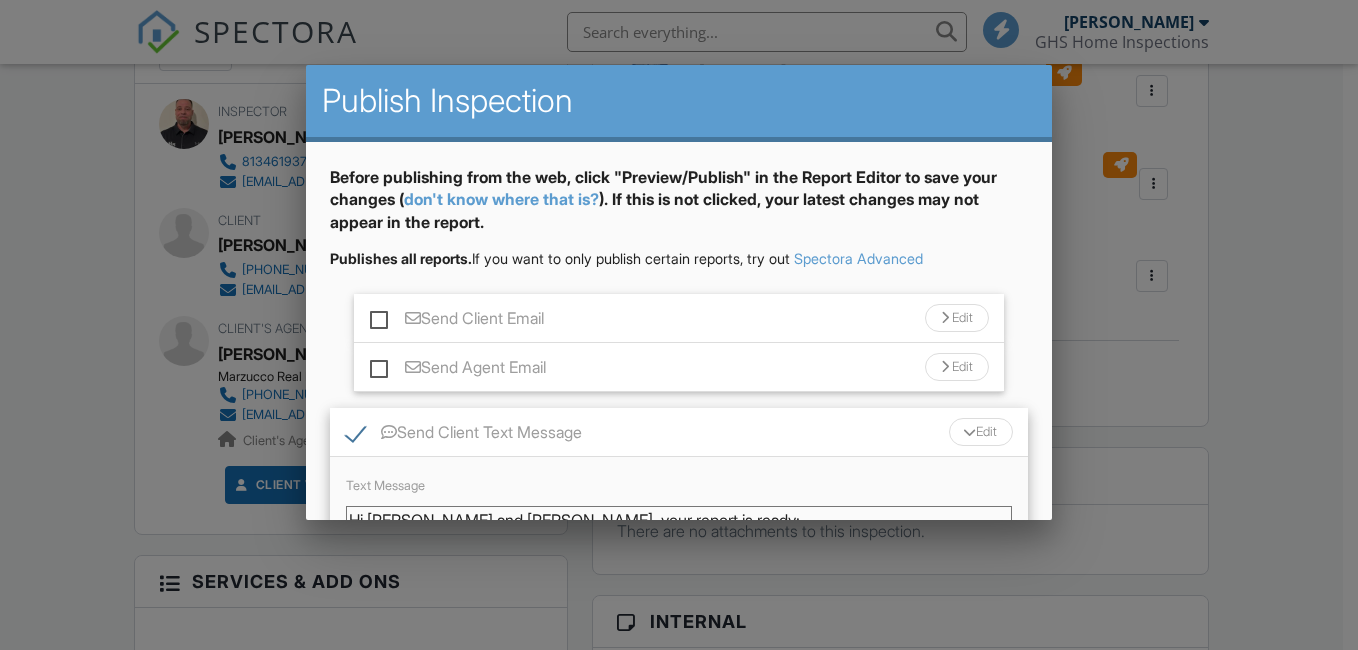 click on "Send Client Text Message" at bounding box center [464, 435] 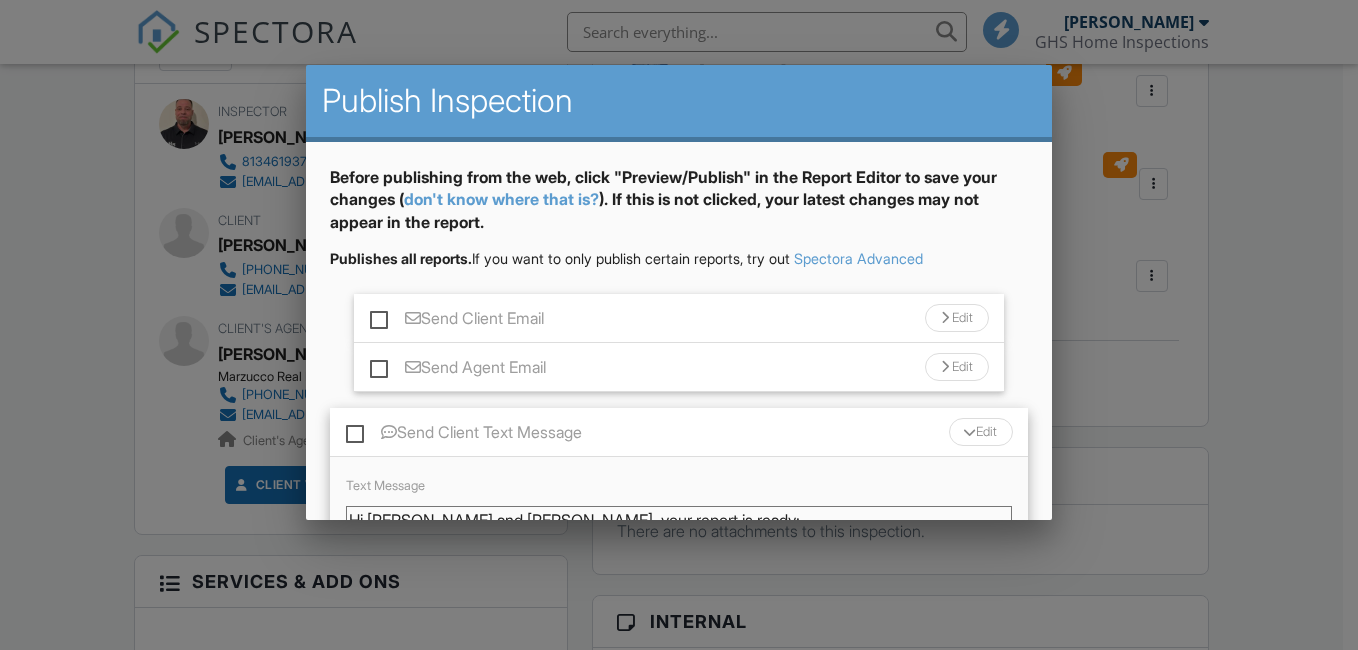 scroll, scrollTop: 300, scrollLeft: 0, axis: vertical 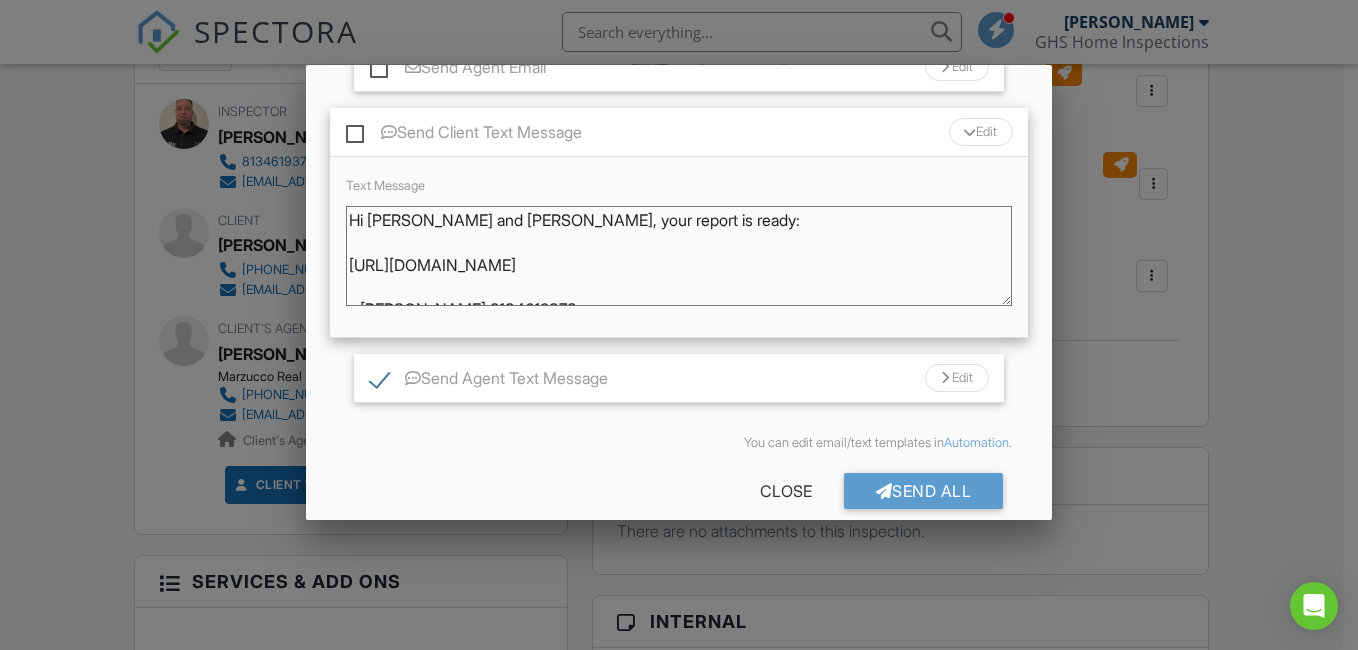 click on "Send Agent Text Message" at bounding box center (489, 381) 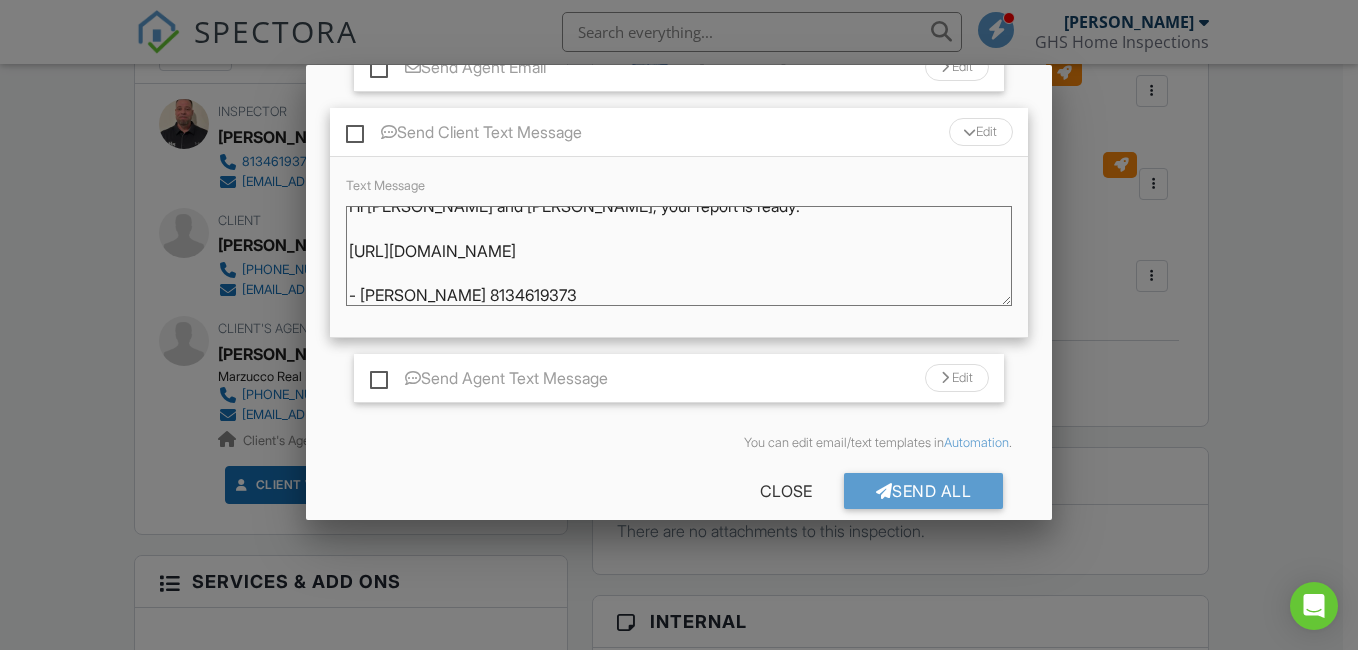 scroll, scrollTop: 18, scrollLeft: 0, axis: vertical 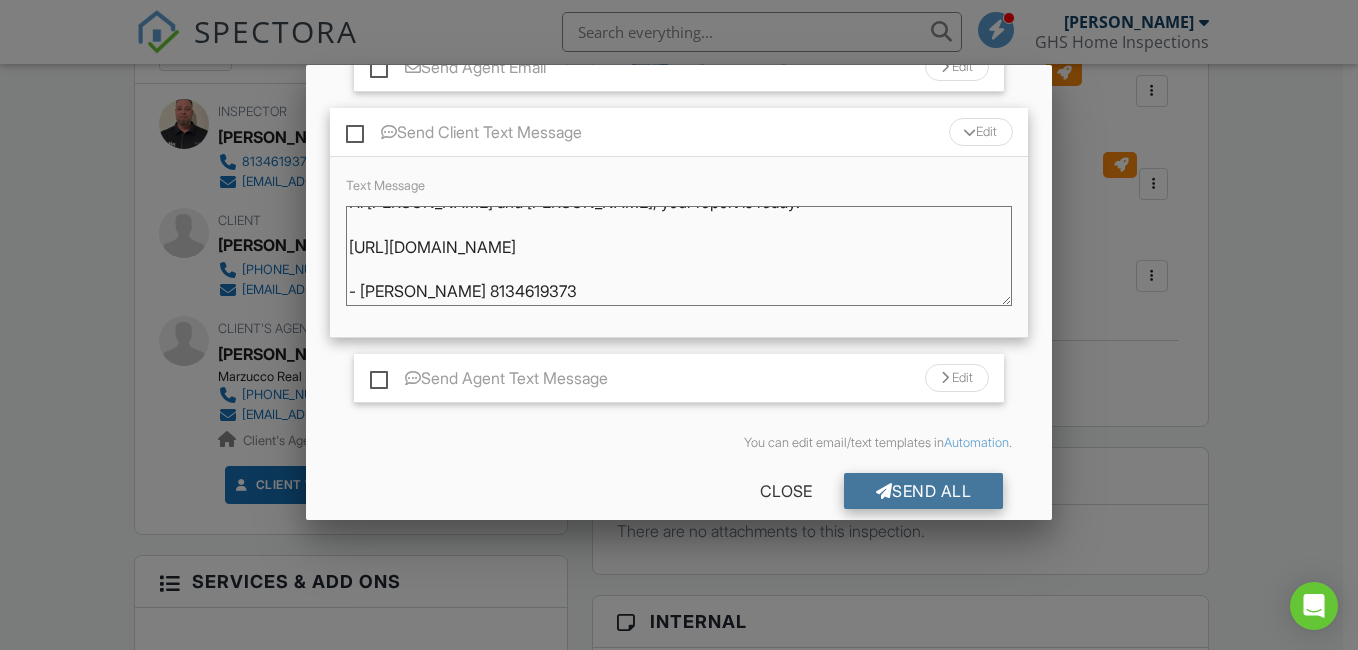 click on "Send All" at bounding box center [924, 491] 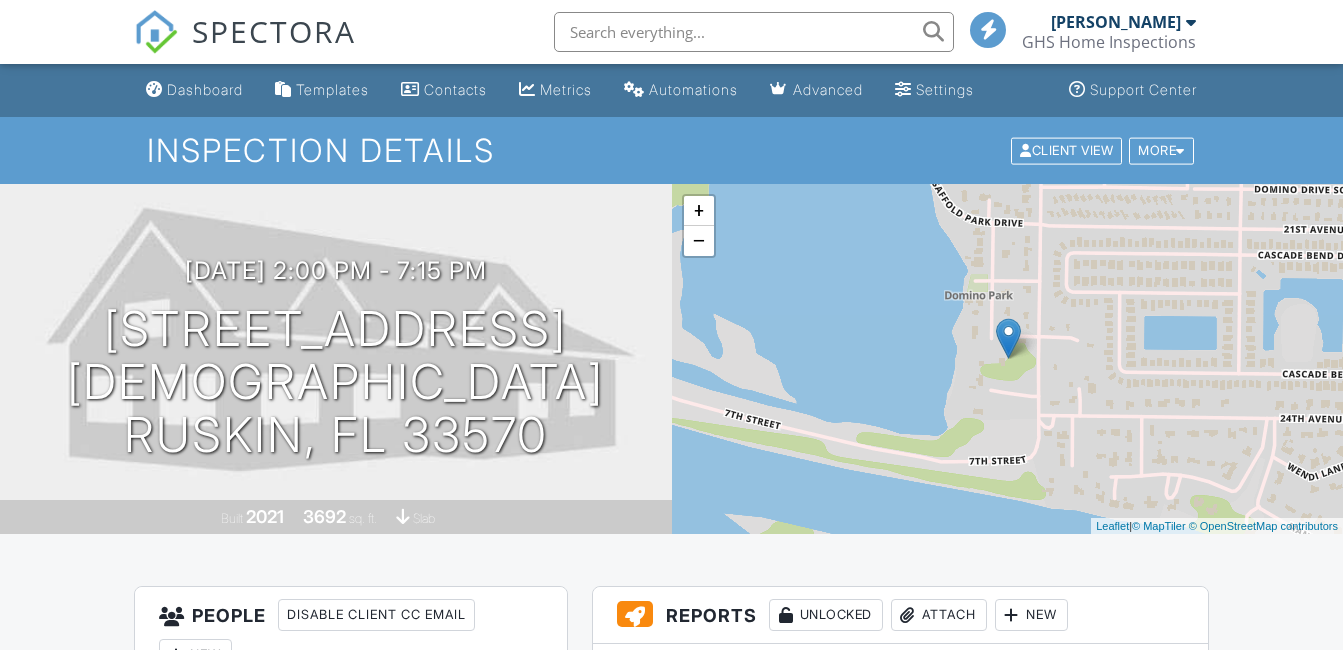 scroll, scrollTop: 0, scrollLeft: 0, axis: both 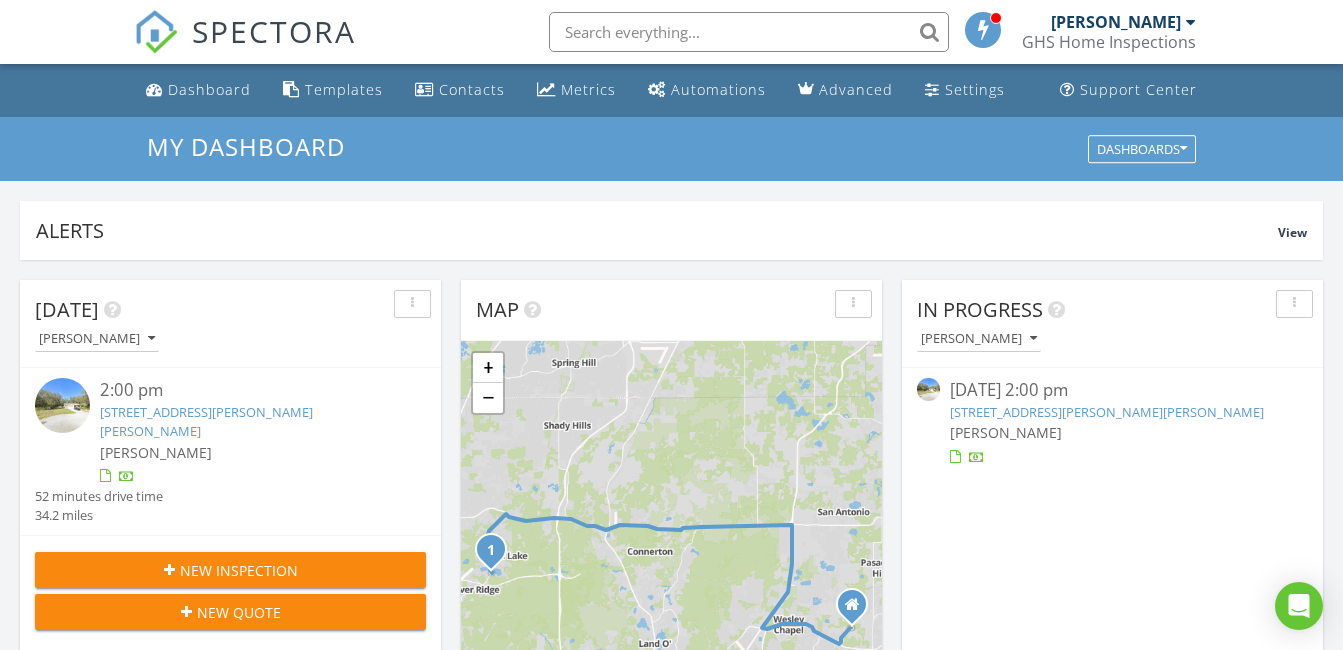click on "[STREET_ADDRESS][PERSON_NAME][PERSON_NAME]" at bounding box center [1107, 412] 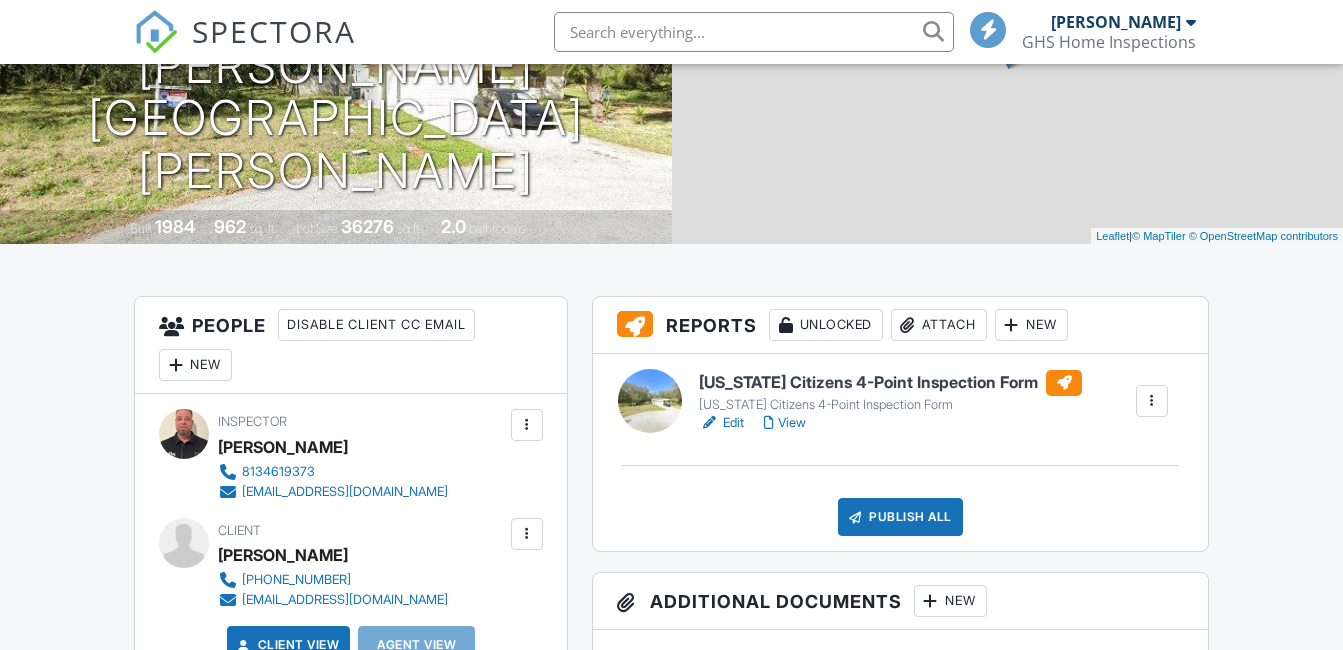 scroll, scrollTop: 400, scrollLeft: 0, axis: vertical 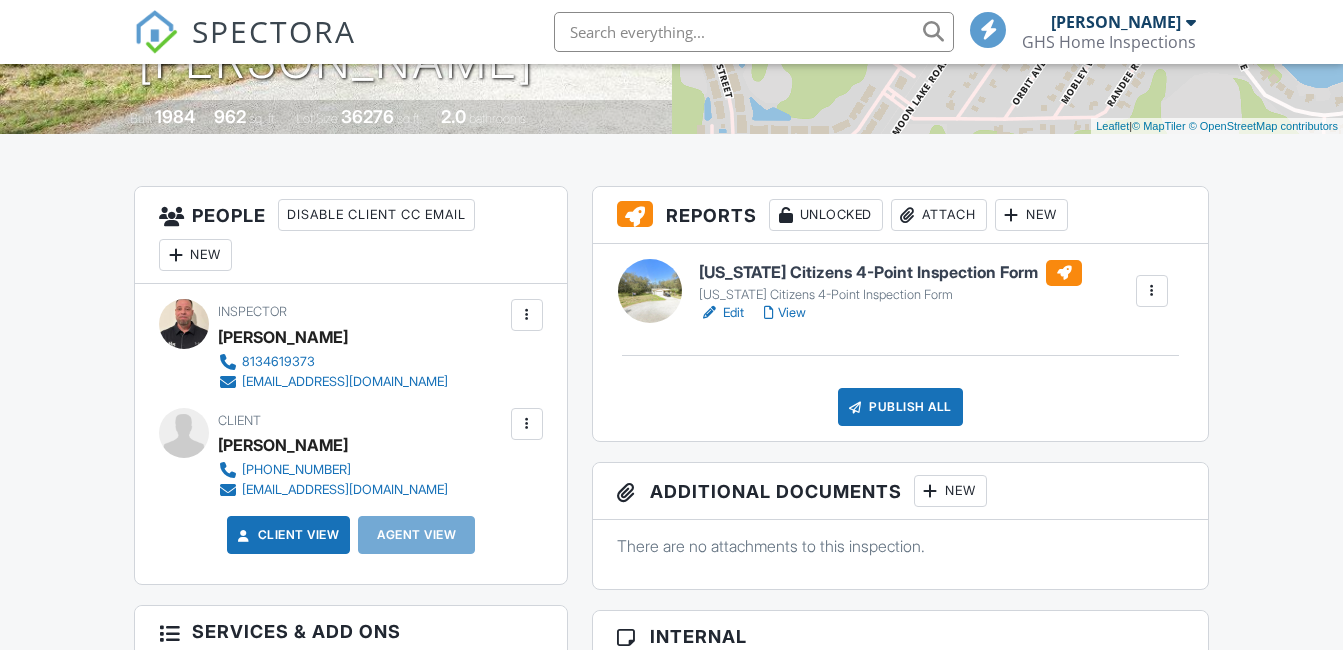 click on "View" at bounding box center (785, 313) 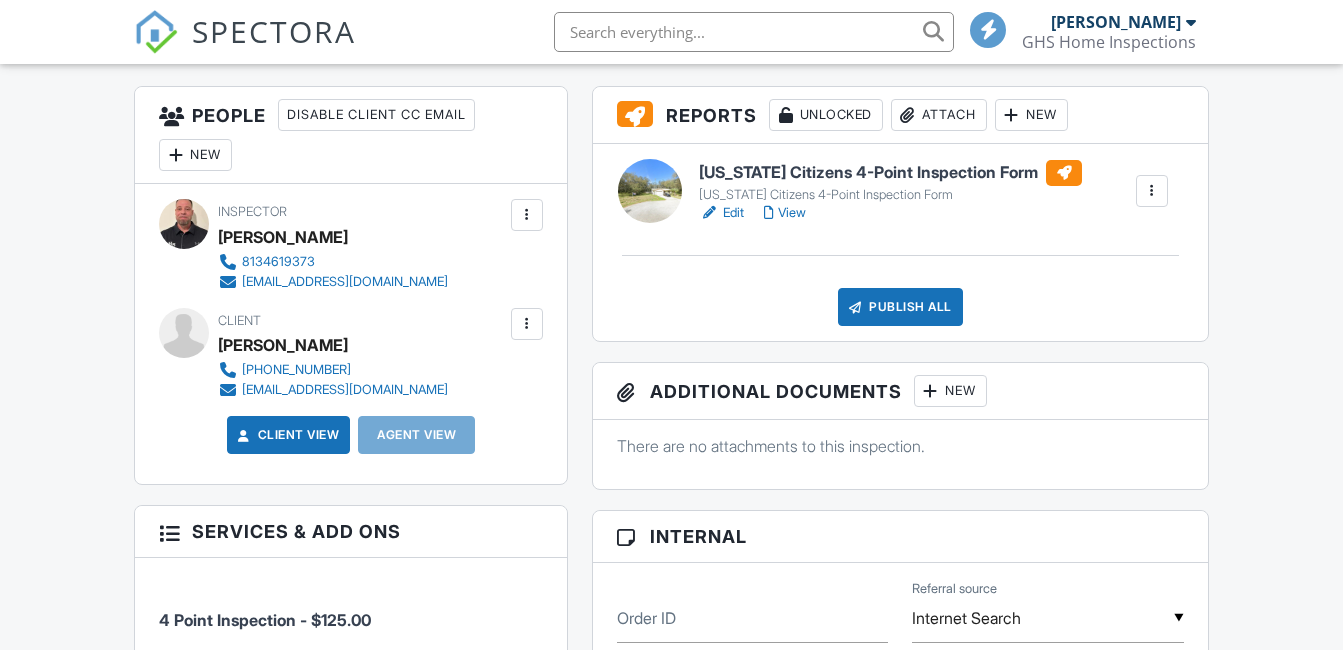 scroll, scrollTop: 500, scrollLeft: 0, axis: vertical 